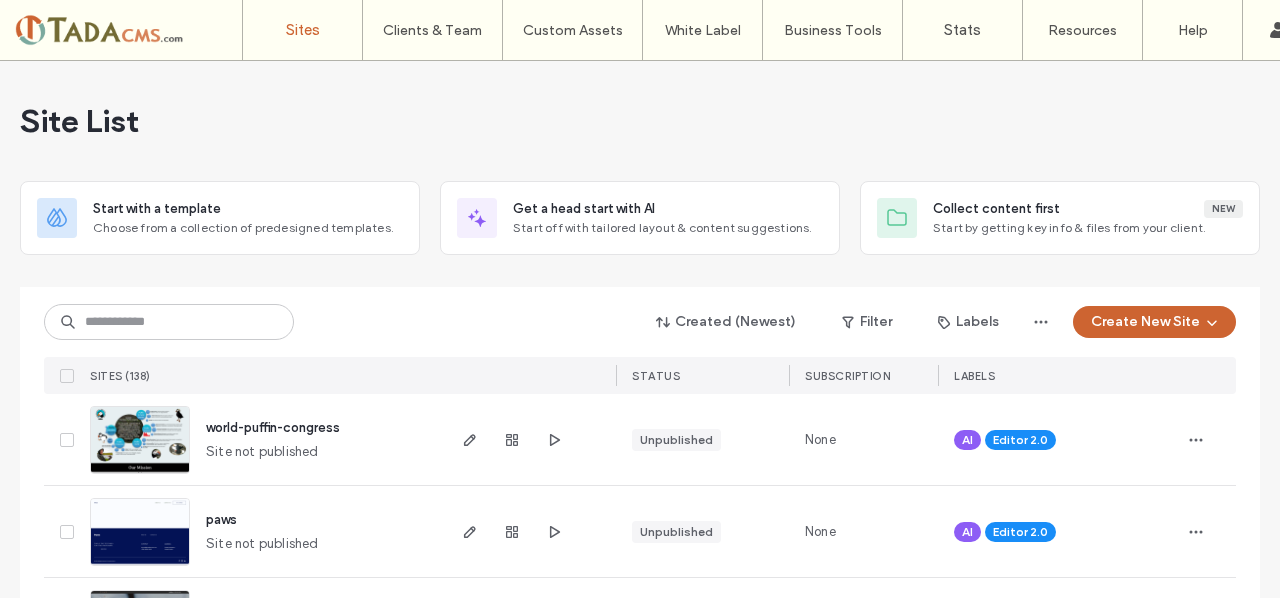 scroll, scrollTop: 0, scrollLeft: 0, axis: both 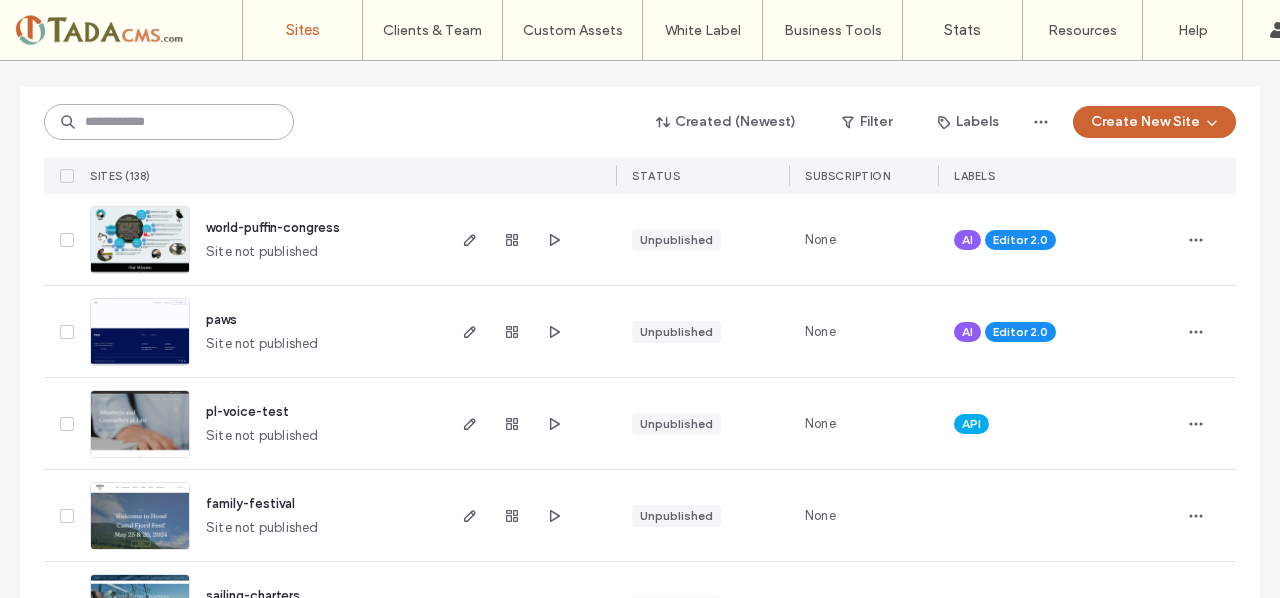 click at bounding box center (169, 122) 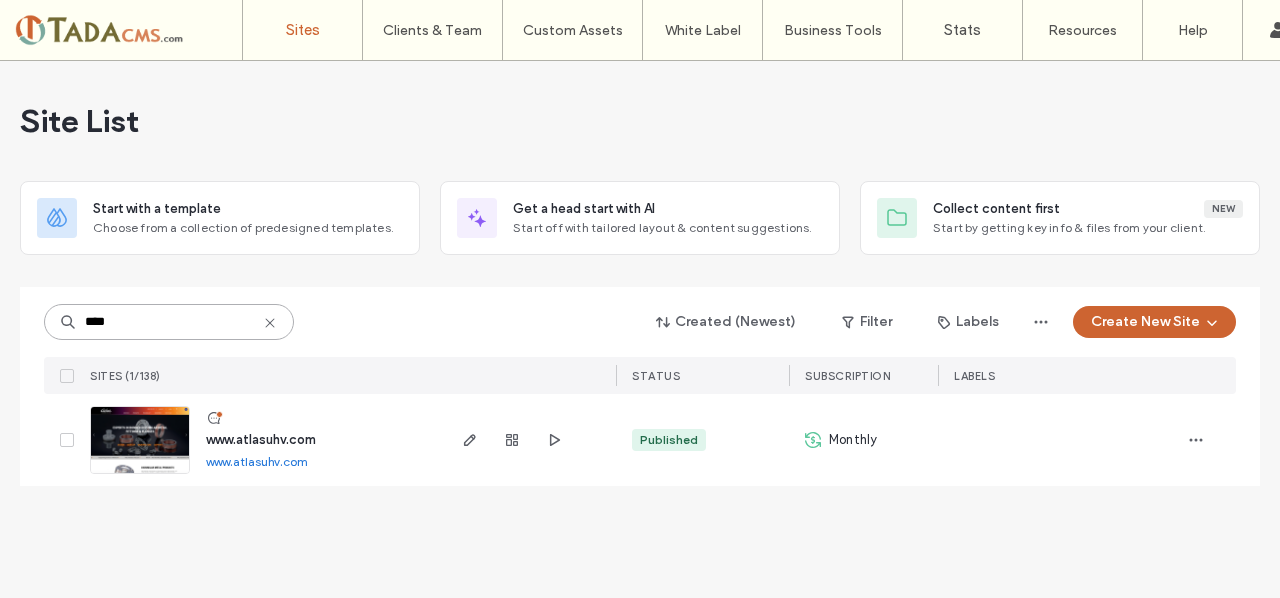 scroll, scrollTop: 0, scrollLeft: 0, axis: both 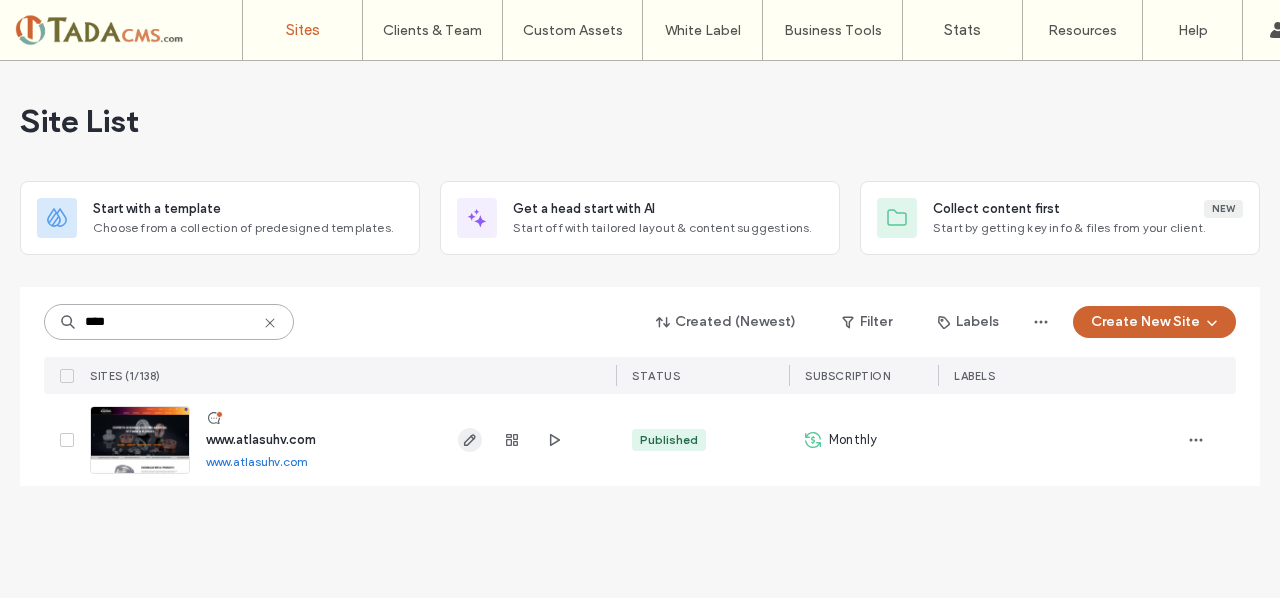 type on "****" 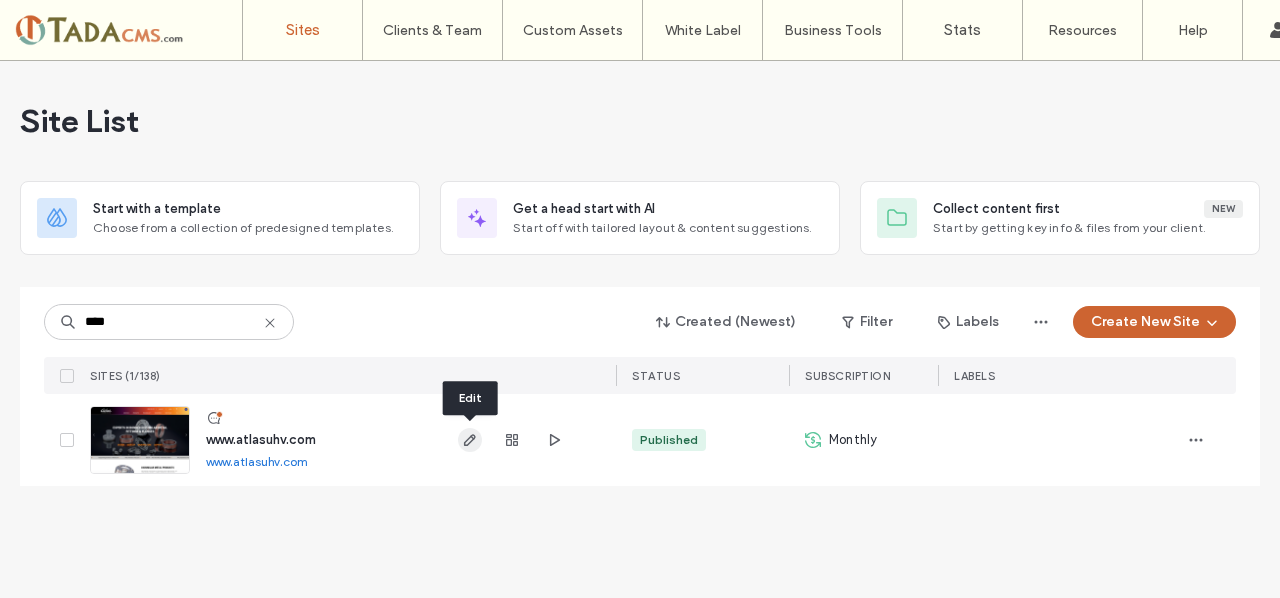 click at bounding box center (470, 440) 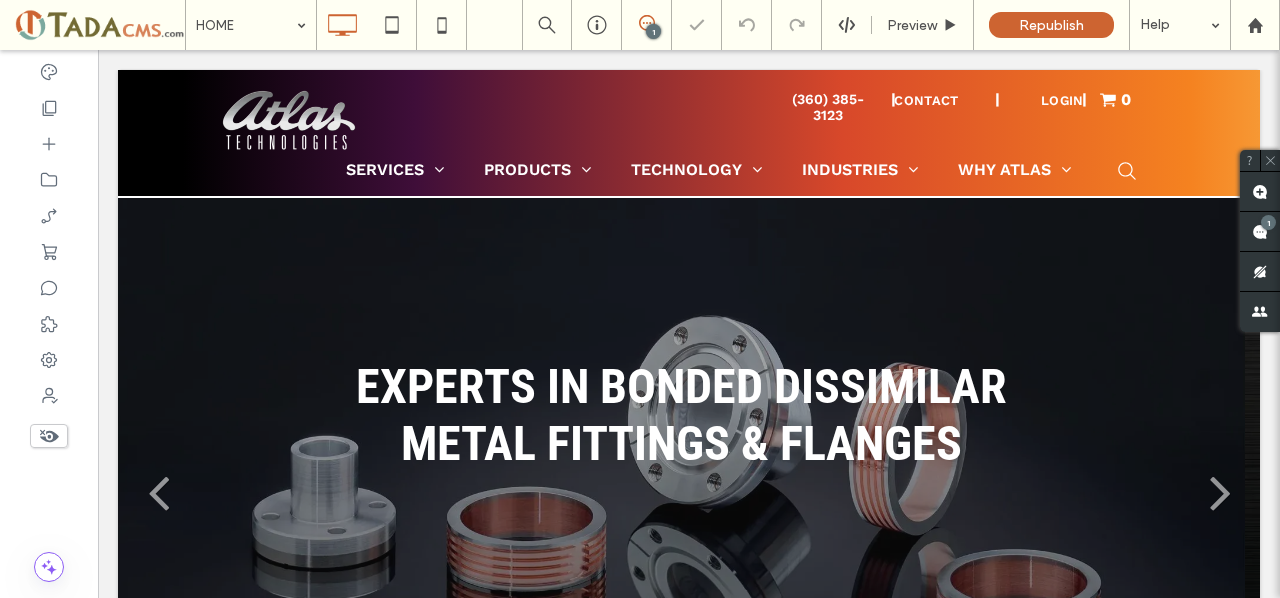 scroll, scrollTop: 0, scrollLeft: 0, axis: both 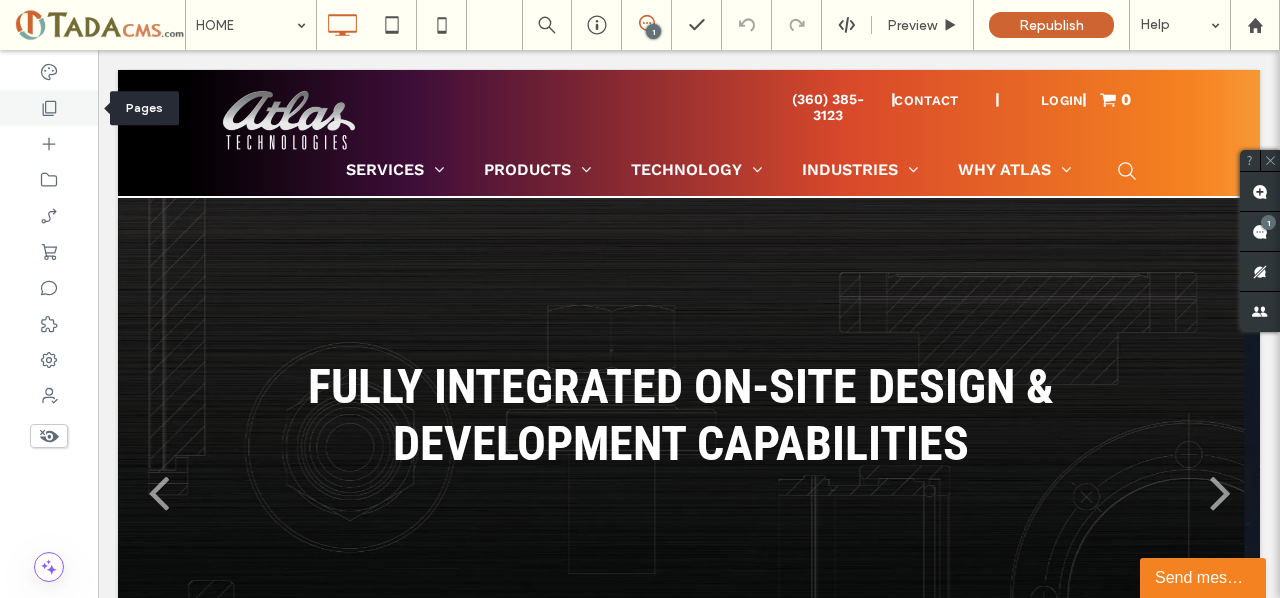 click 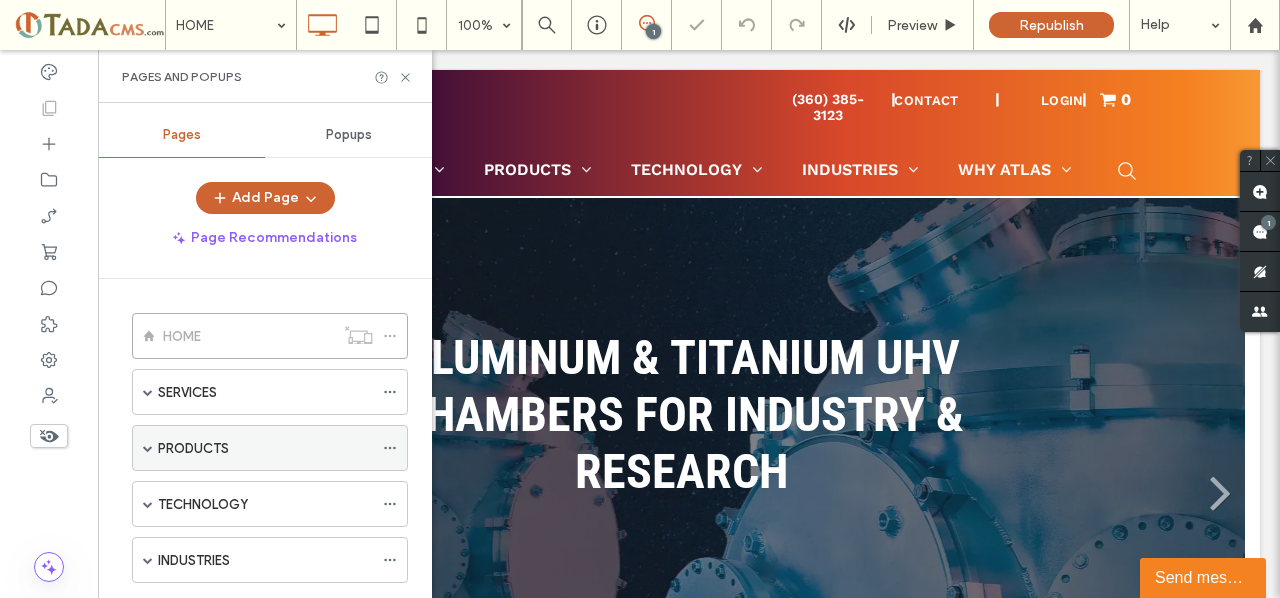 scroll, scrollTop: 100, scrollLeft: 0, axis: vertical 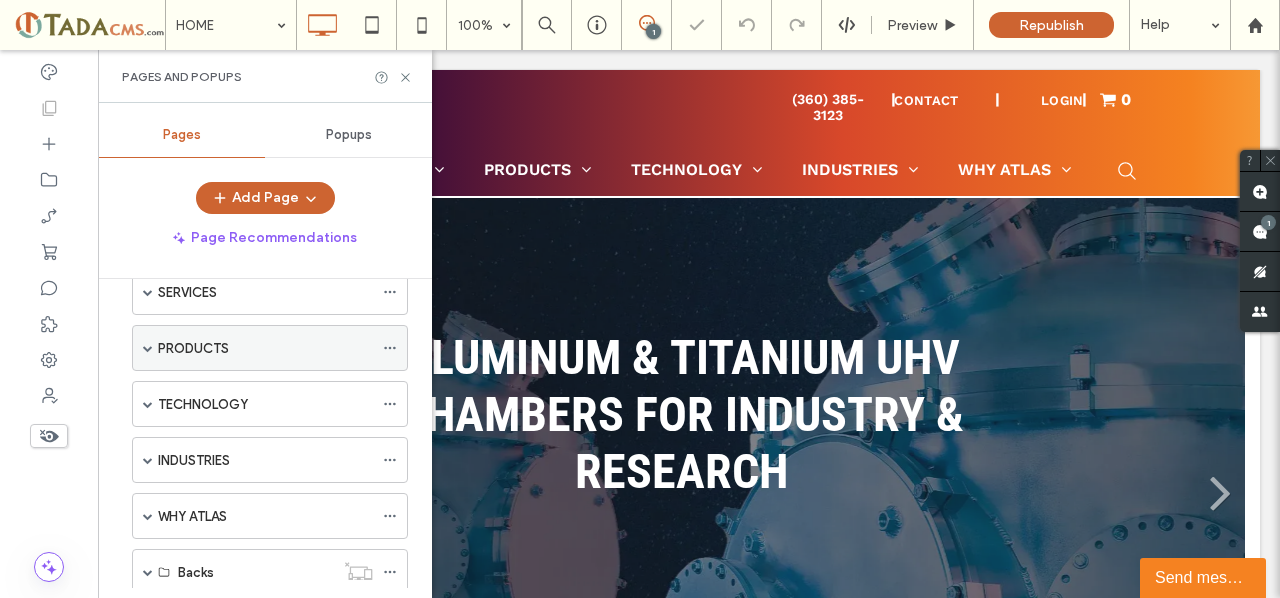 click at bounding box center [148, 348] 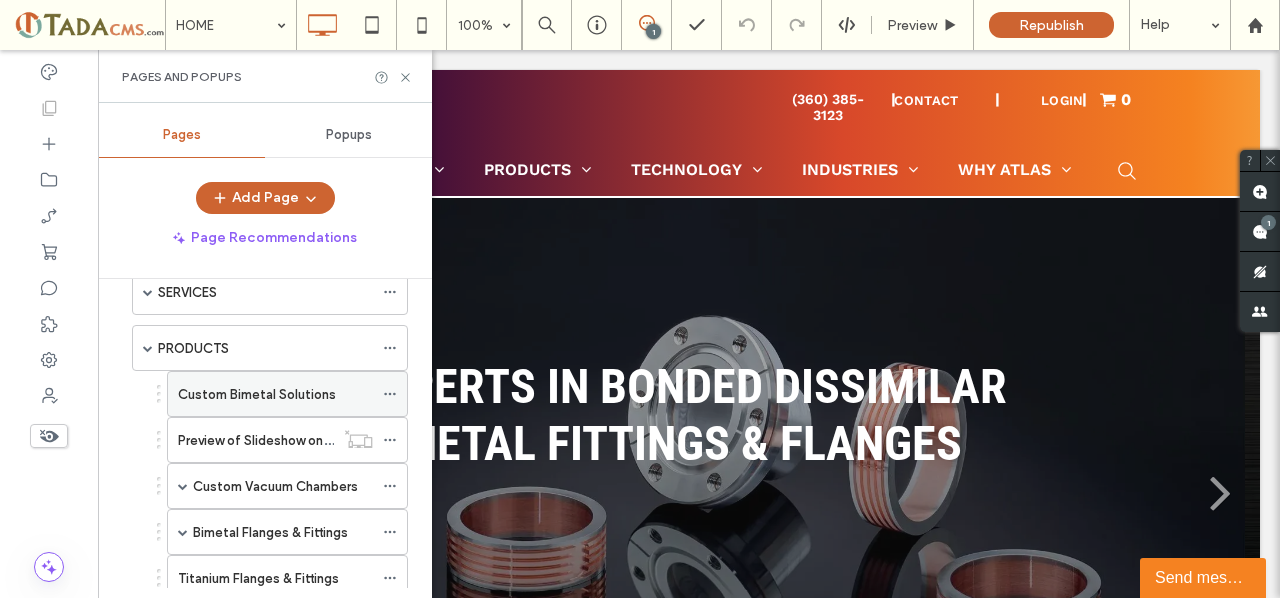 scroll, scrollTop: 200, scrollLeft: 0, axis: vertical 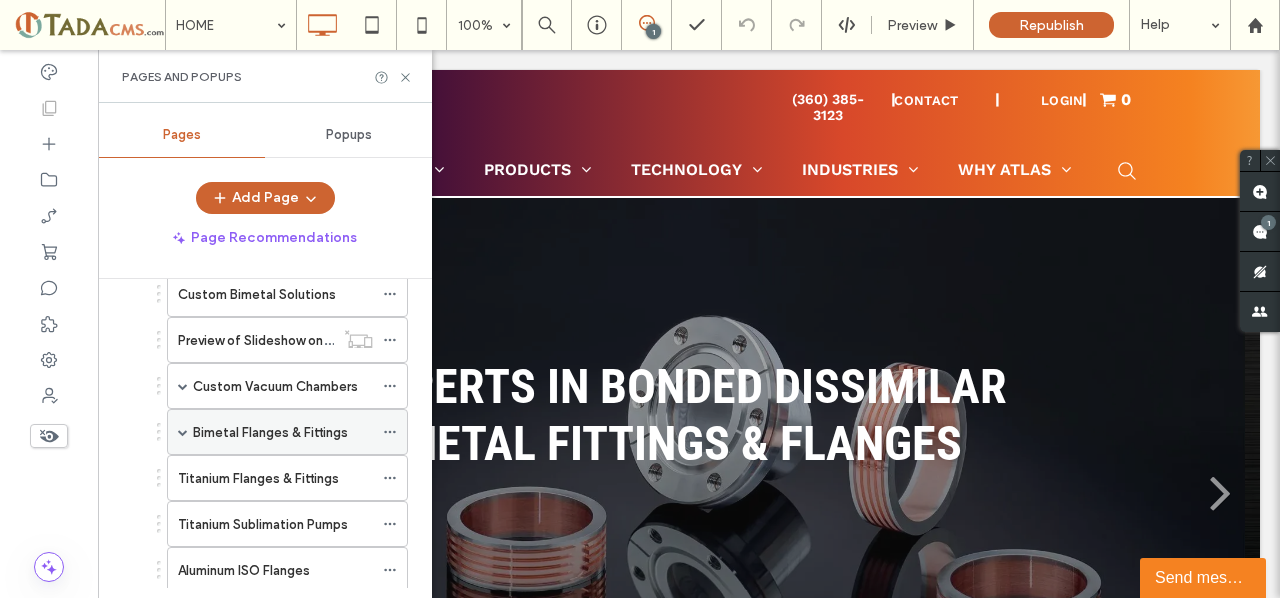 click at bounding box center (183, 432) 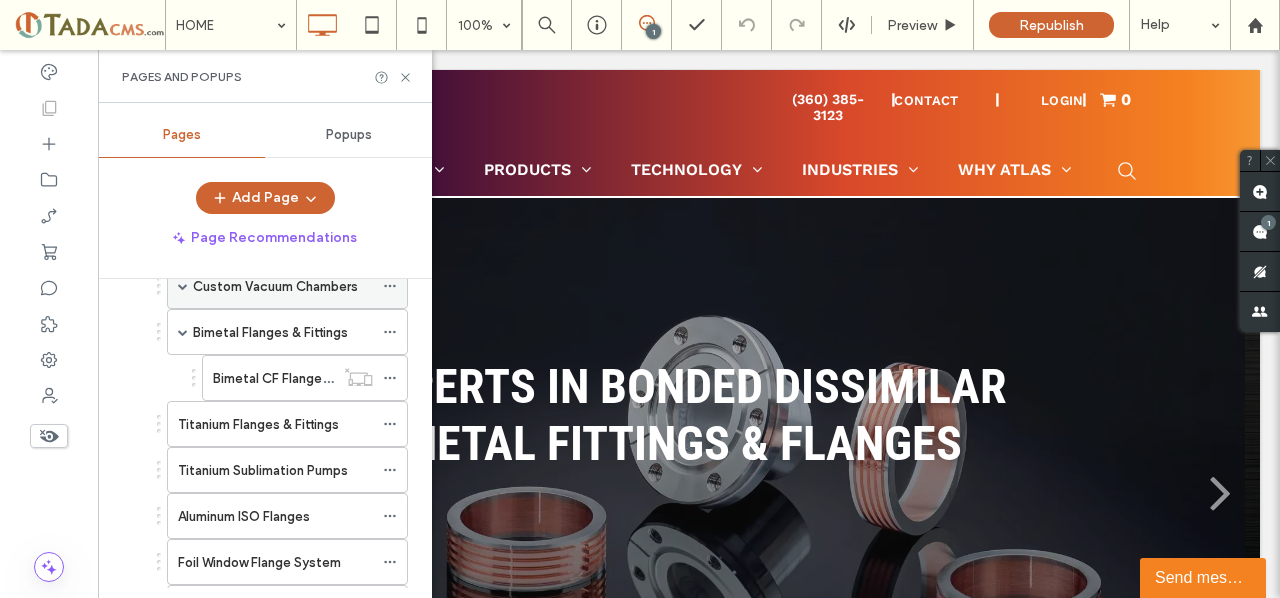 scroll, scrollTop: 400, scrollLeft: 0, axis: vertical 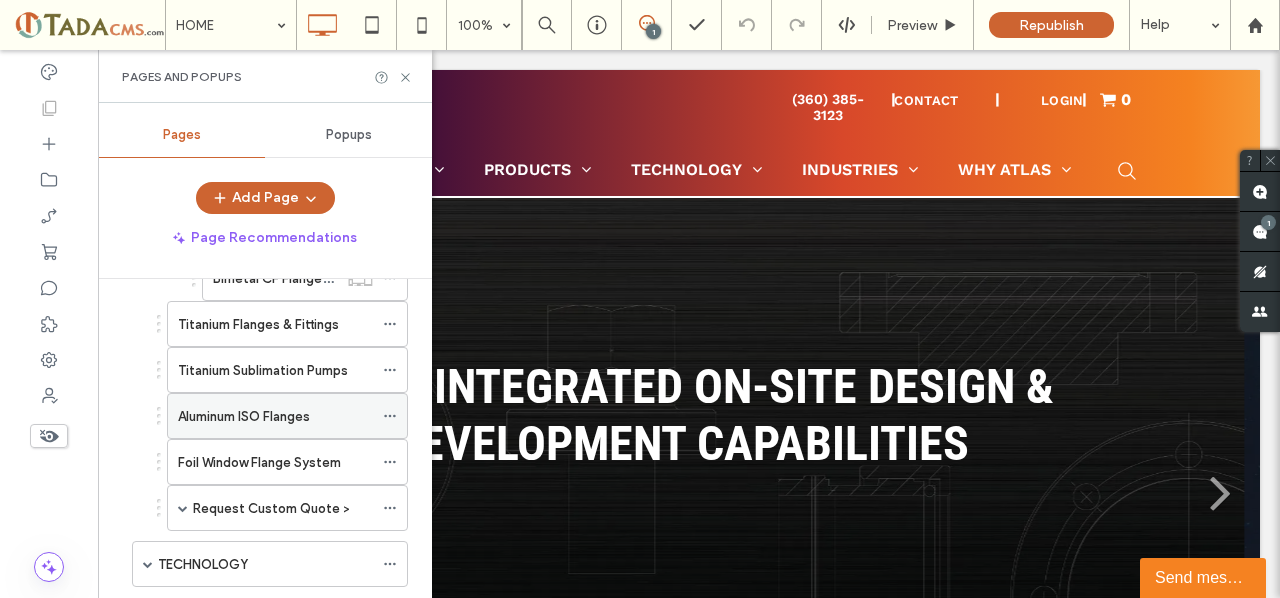 click on "Aluminum ISO Flanges" at bounding box center (244, 416) 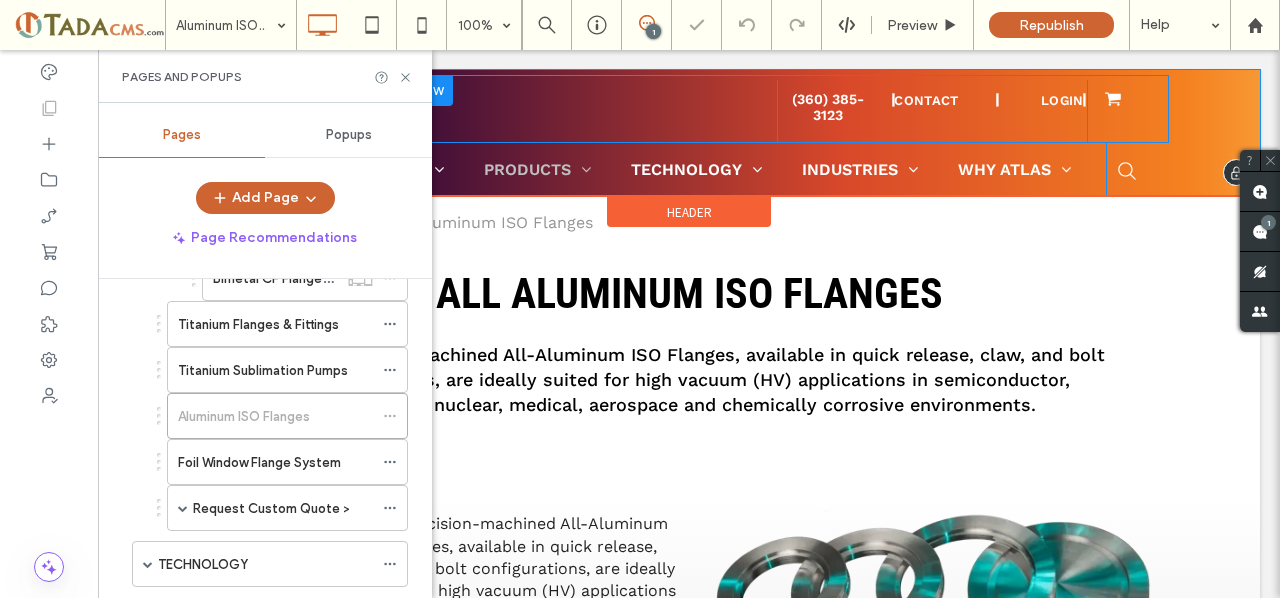 scroll, scrollTop: 0, scrollLeft: 0, axis: both 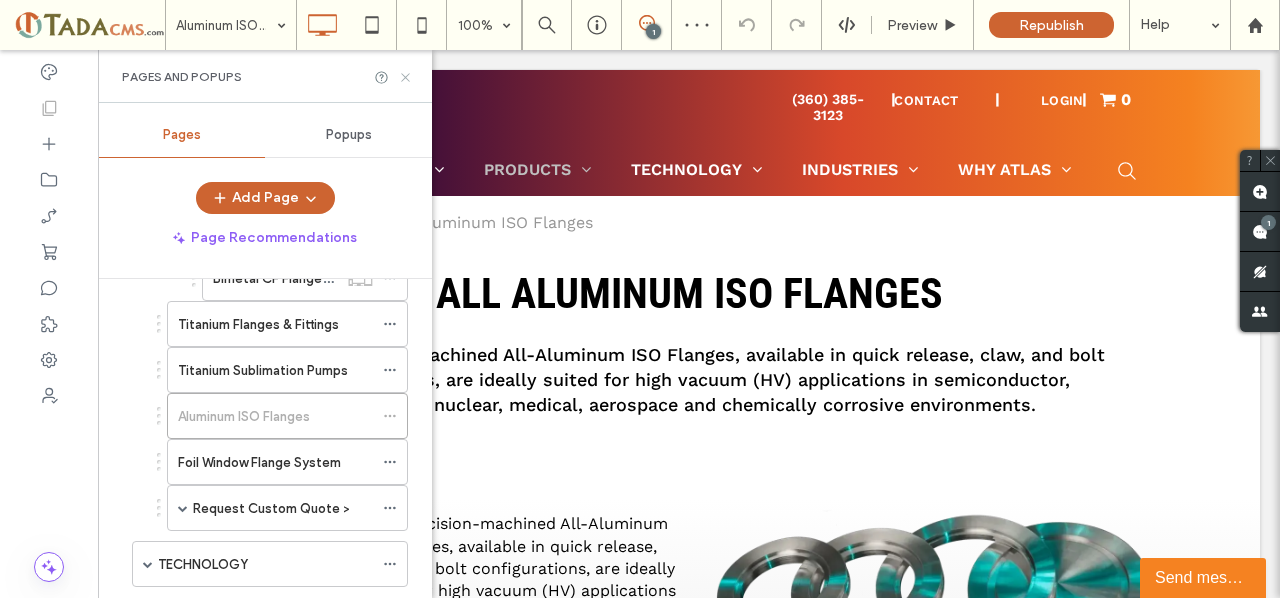 click 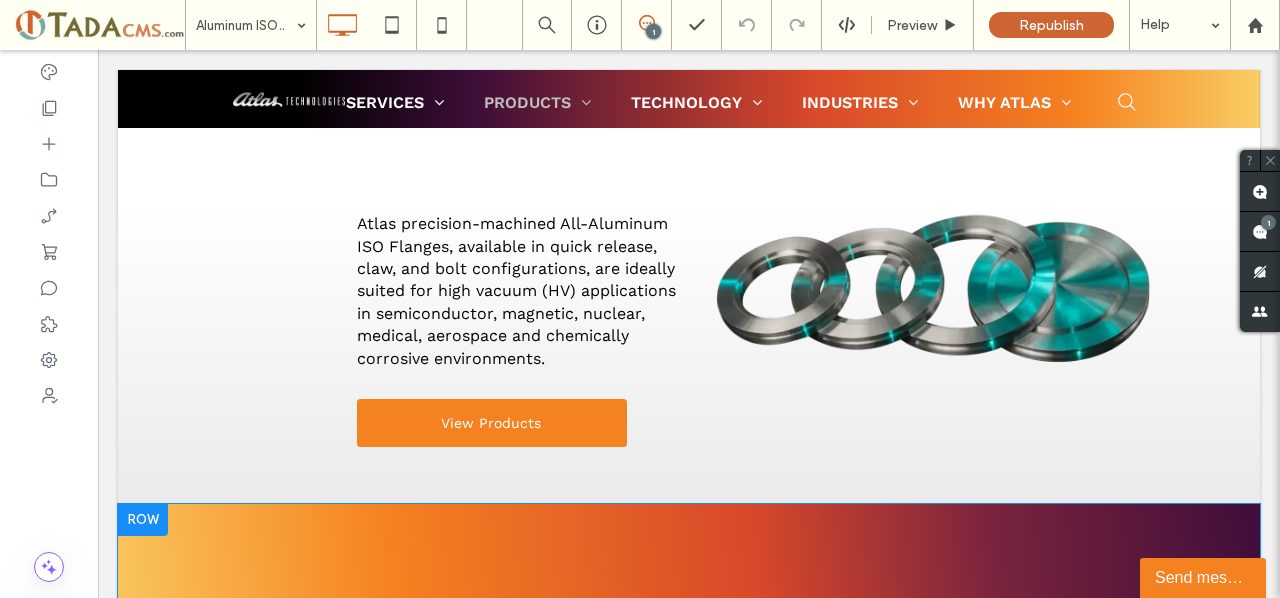 scroll, scrollTop: 200, scrollLeft: 0, axis: vertical 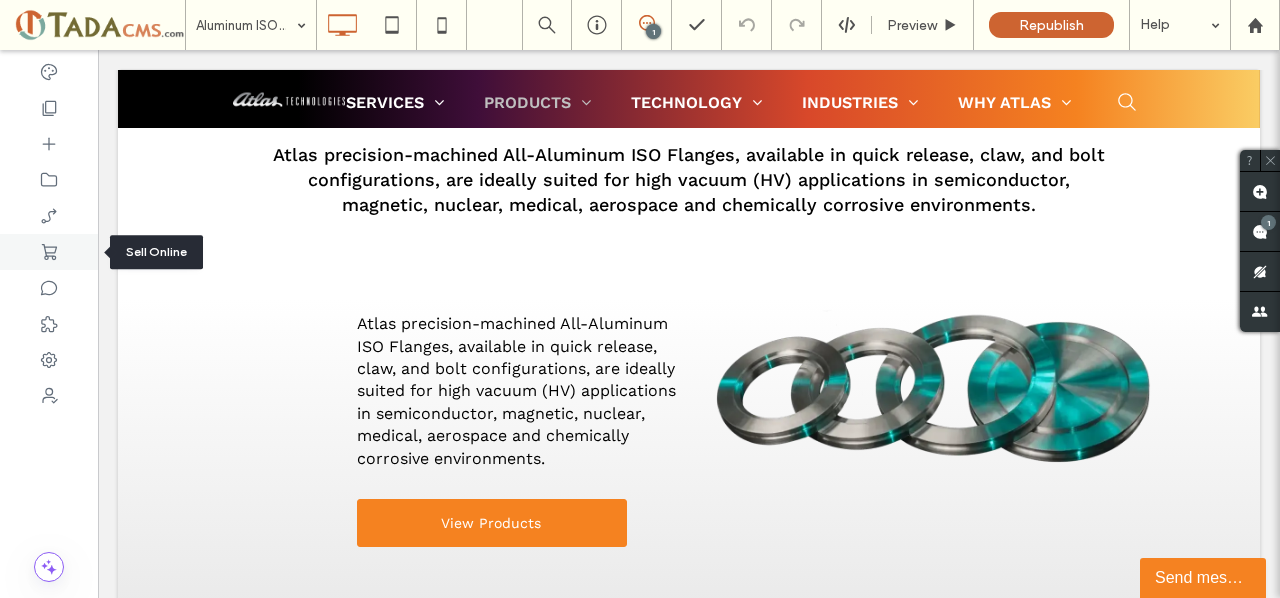 click 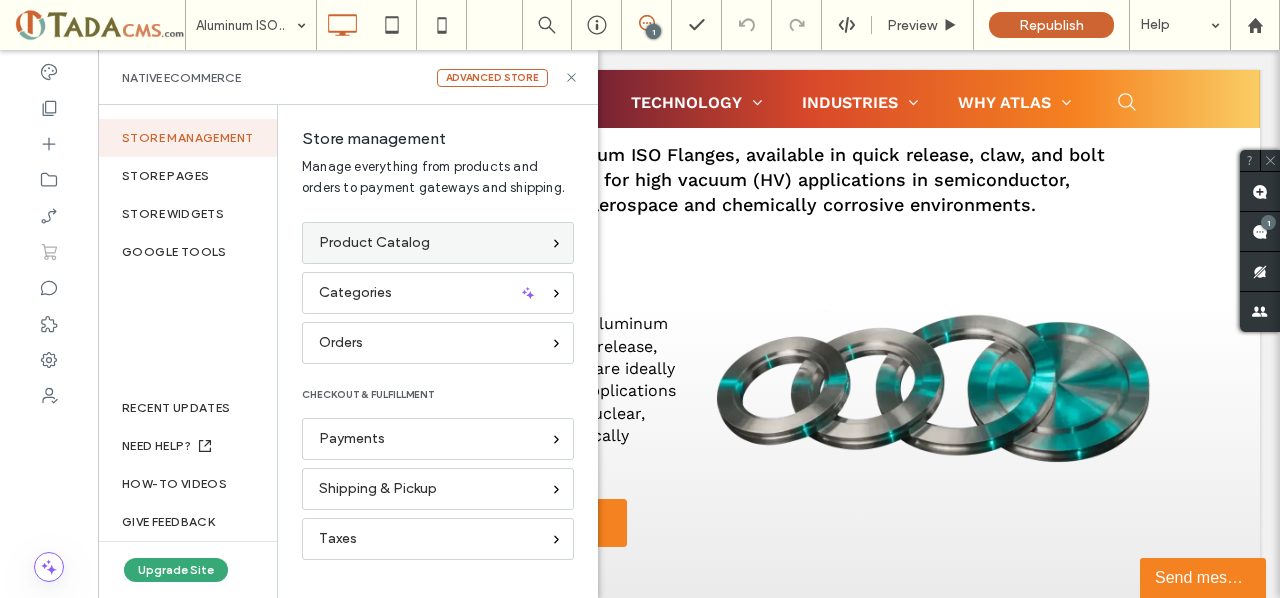 click on "Product Catalog" at bounding box center (429, 243) 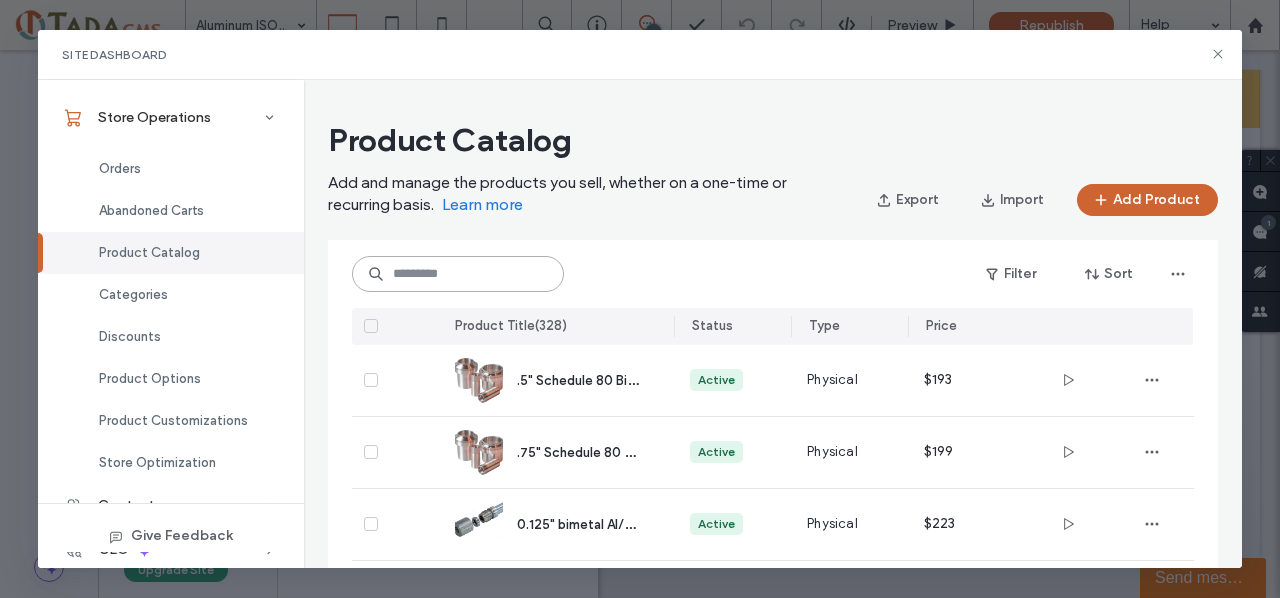 click at bounding box center [458, 274] 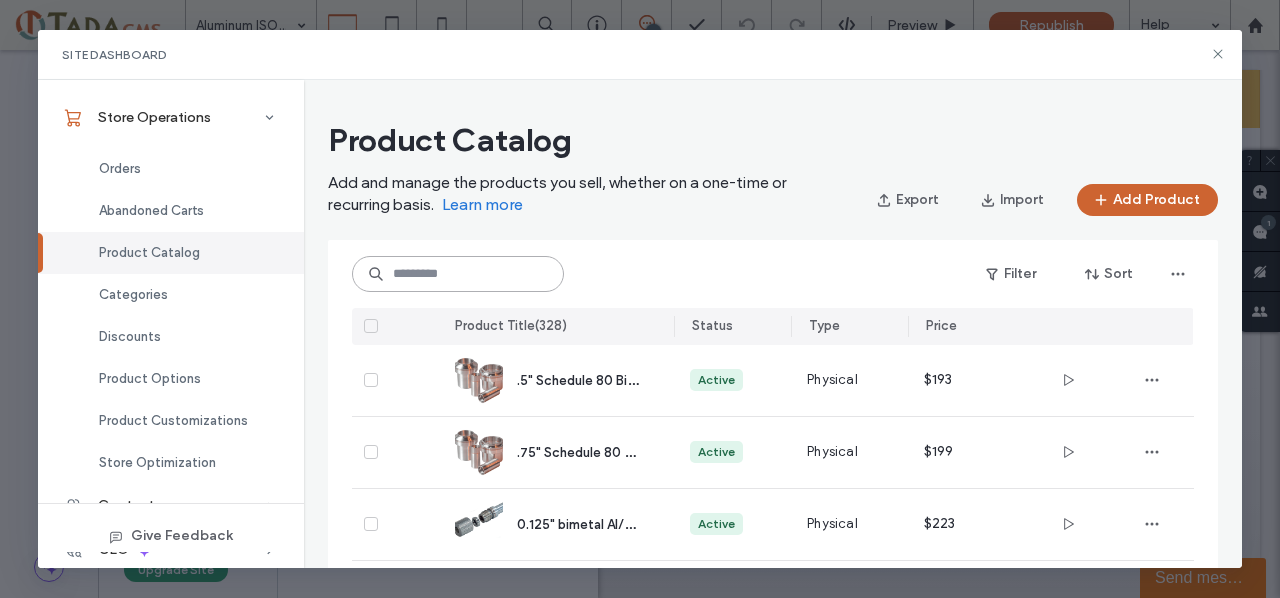 paste on "**********" 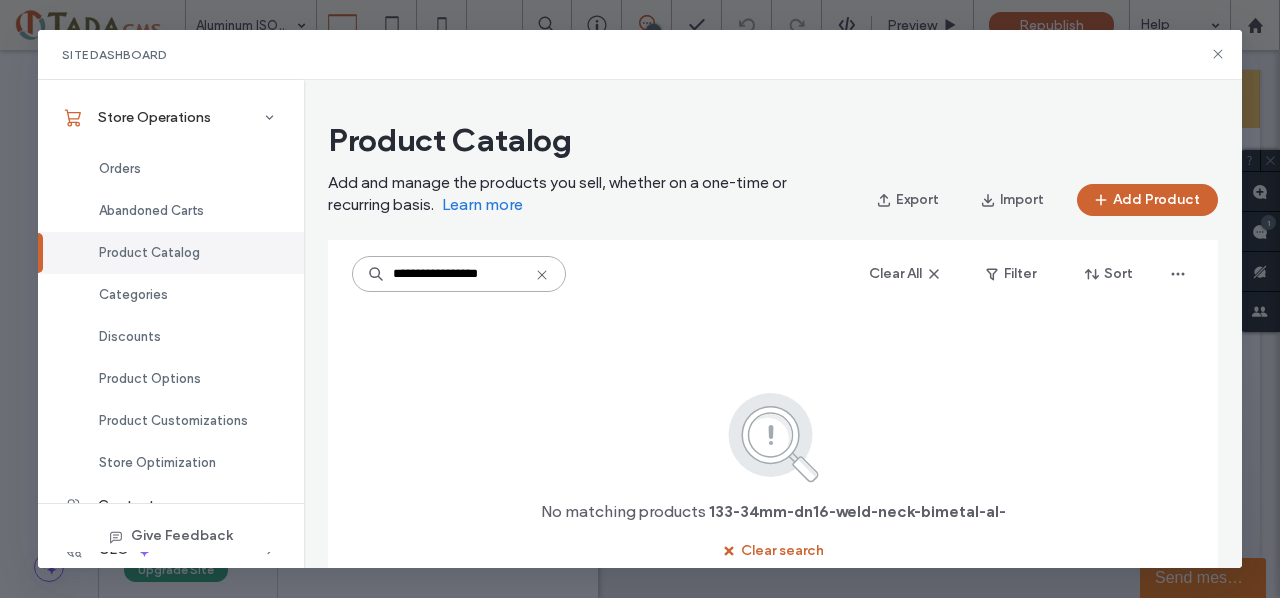 scroll, scrollTop: 0, scrollLeft: 0, axis: both 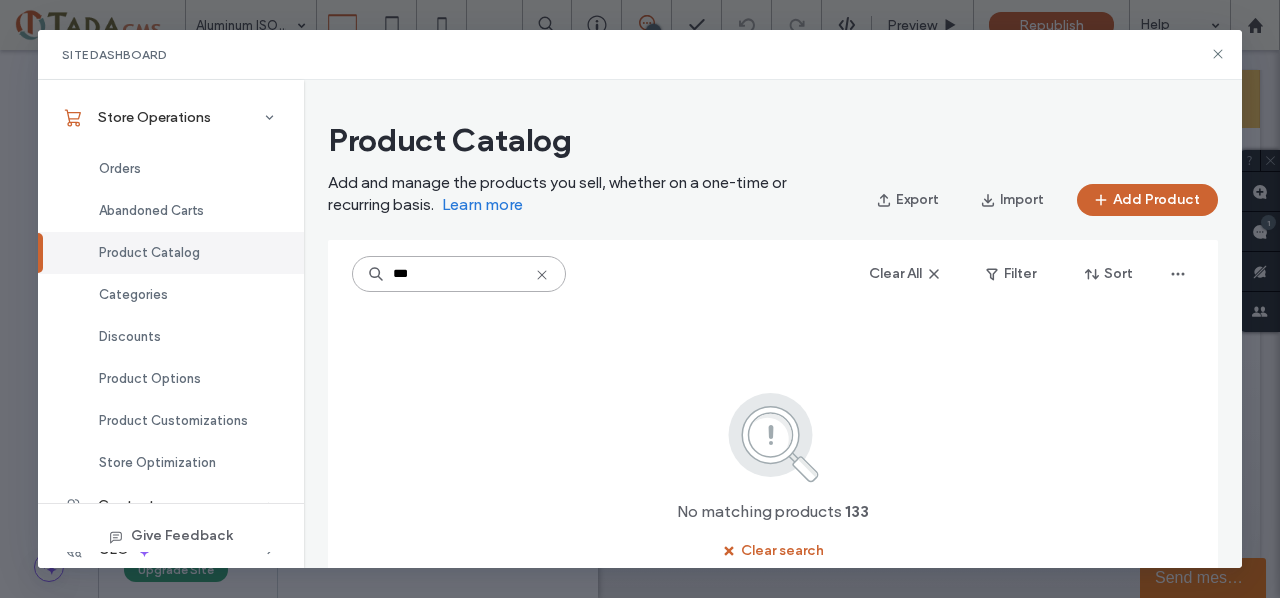 type on "***" 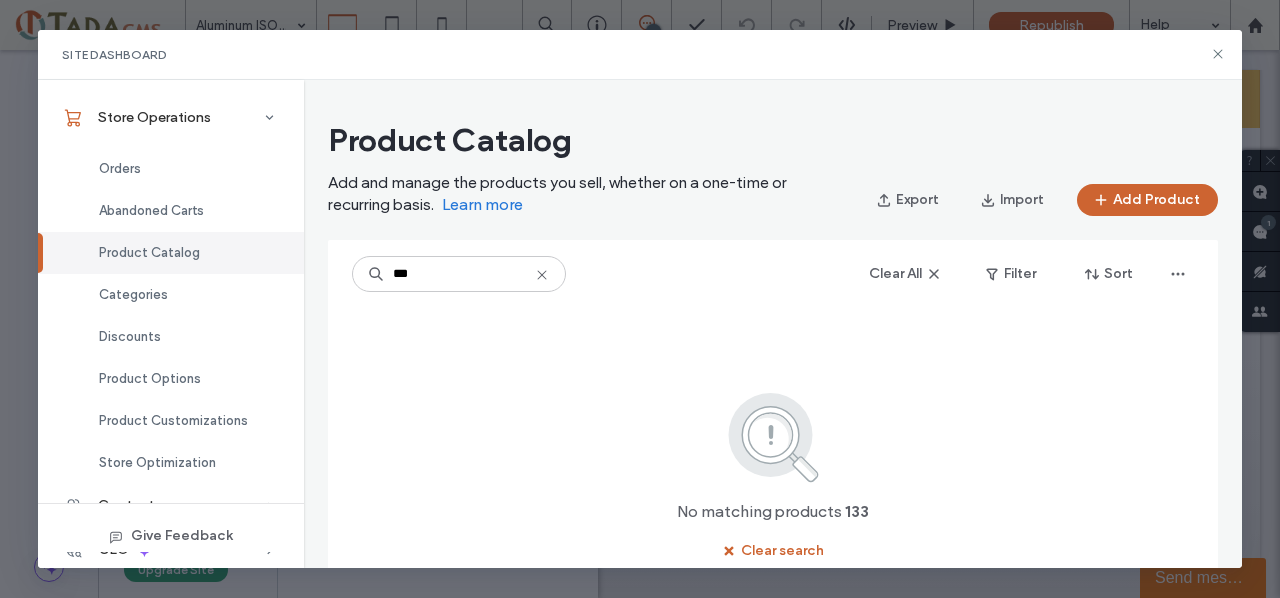 click 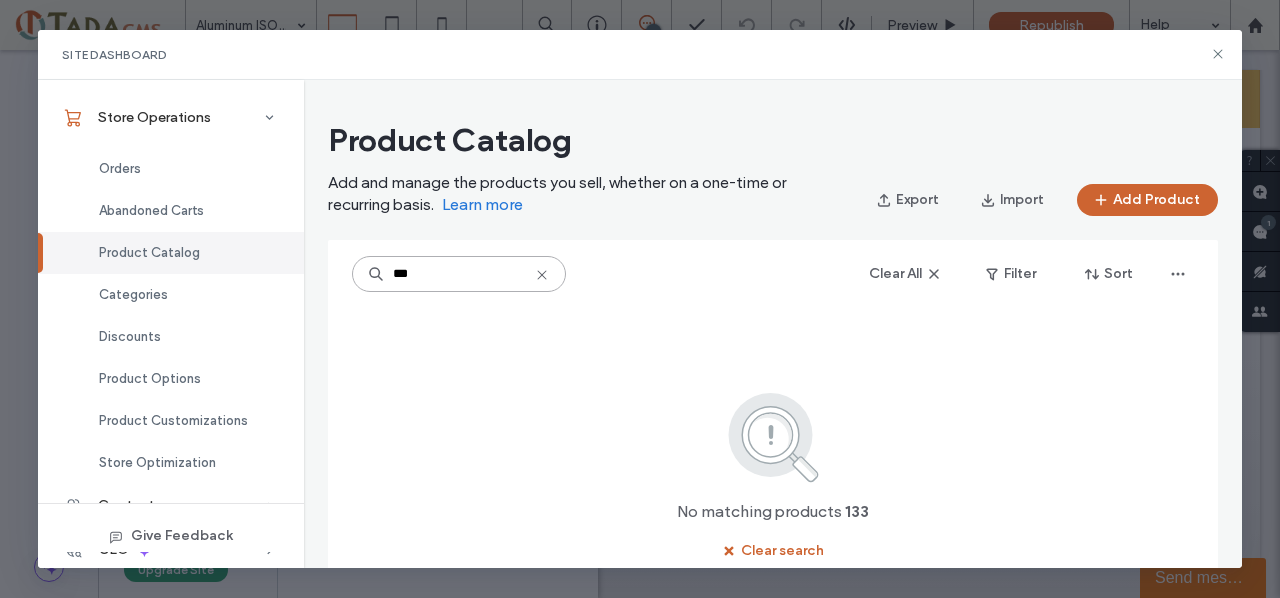 type 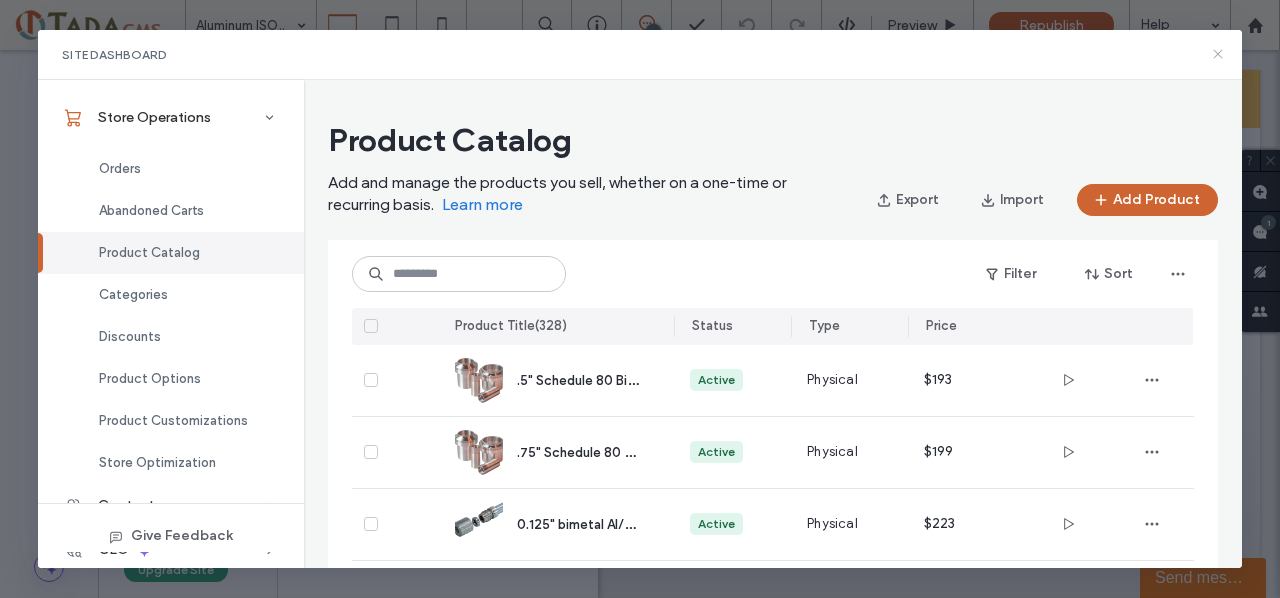click 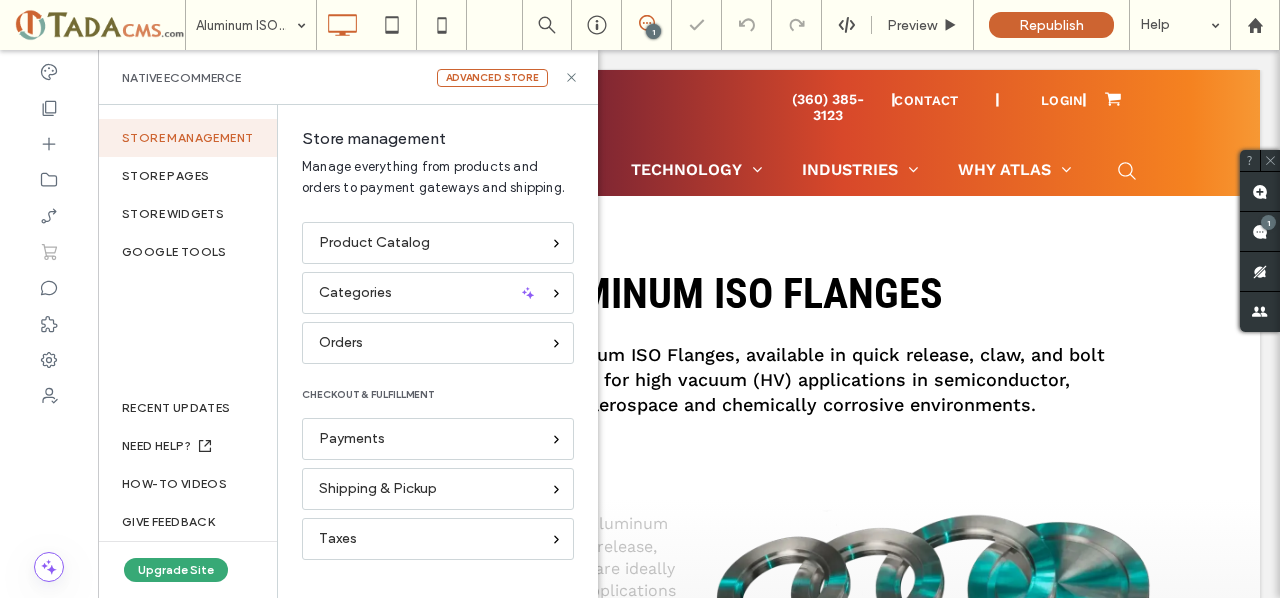 scroll, scrollTop: 0, scrollLeft: 0, axis: both 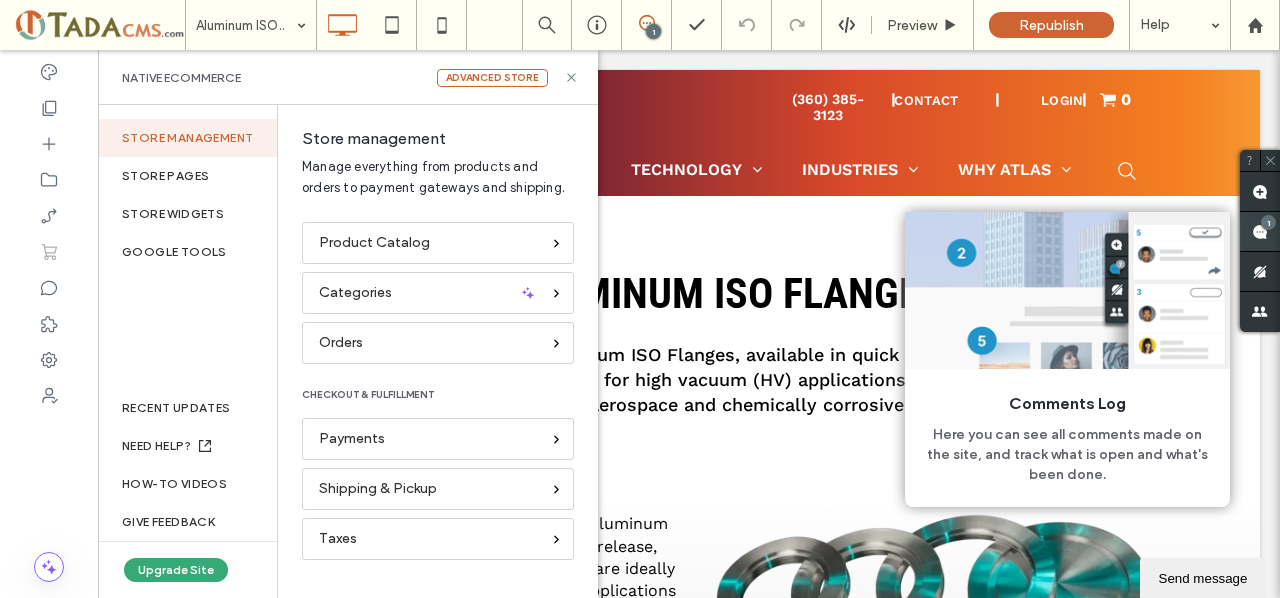 click on "1" at bounding box center [1268, 222] 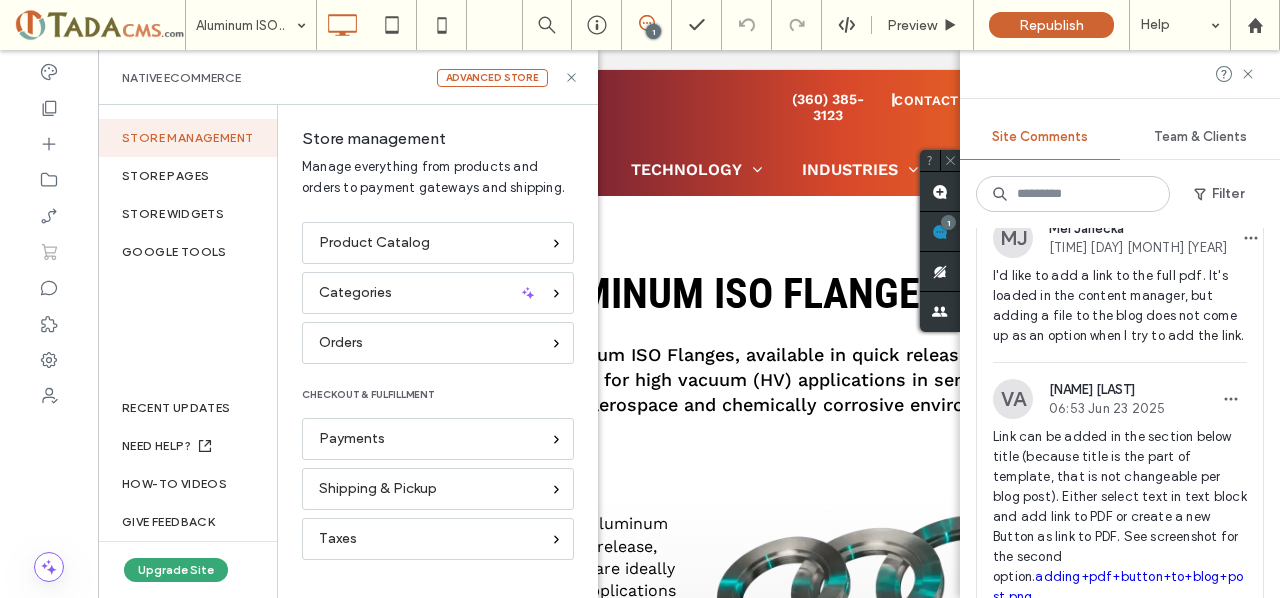 scroll, scrollTop: 0, scrollLeft: 0, axis: both 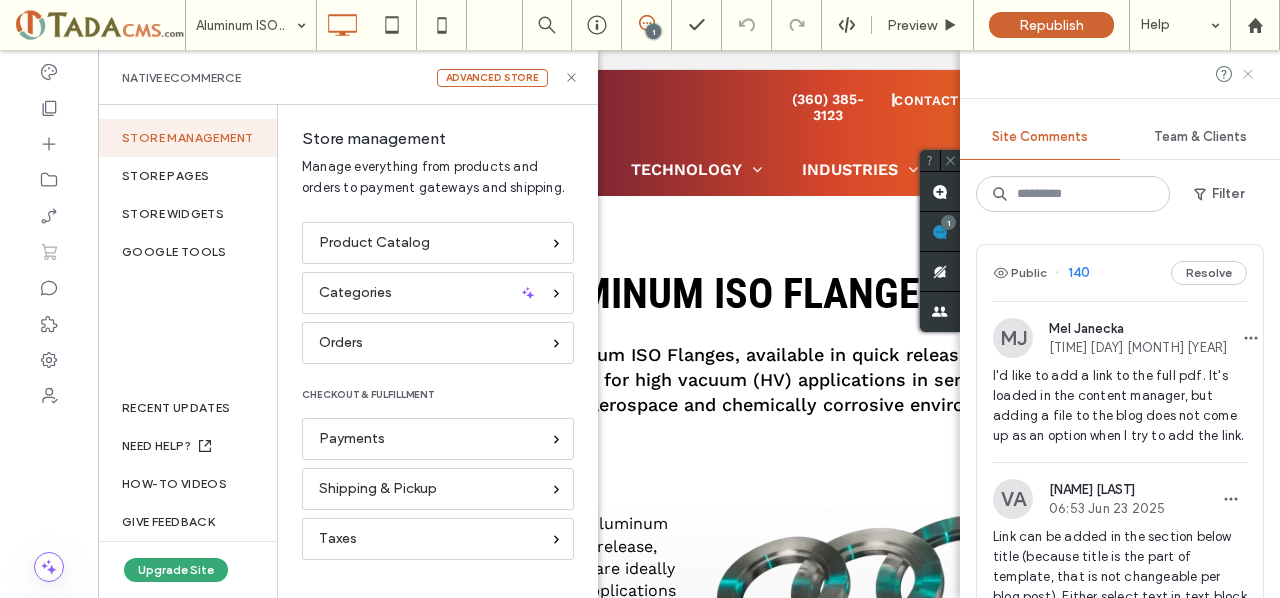 click 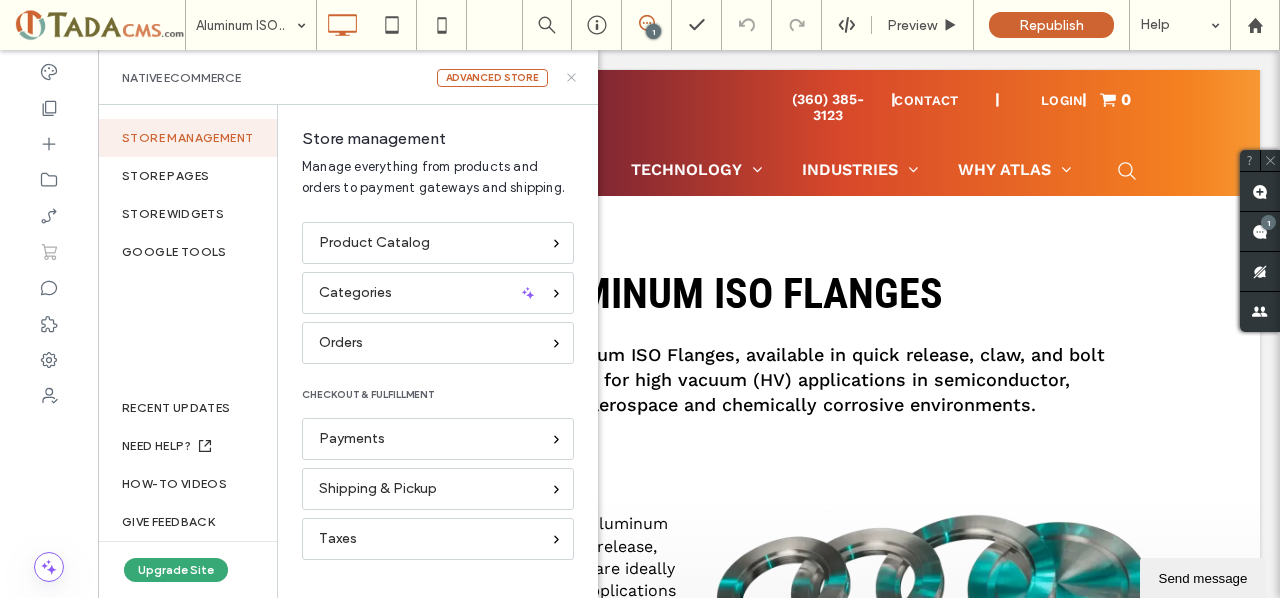 click 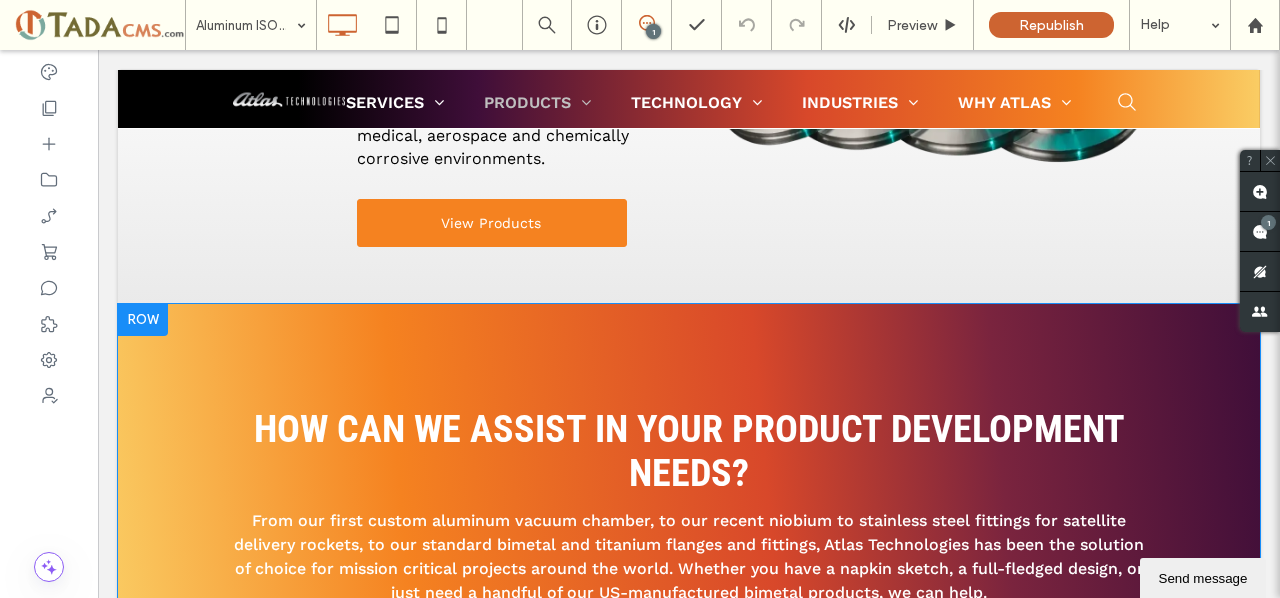 scroll, scrollTop: 300, scrollLeft: 0, axis: vertical 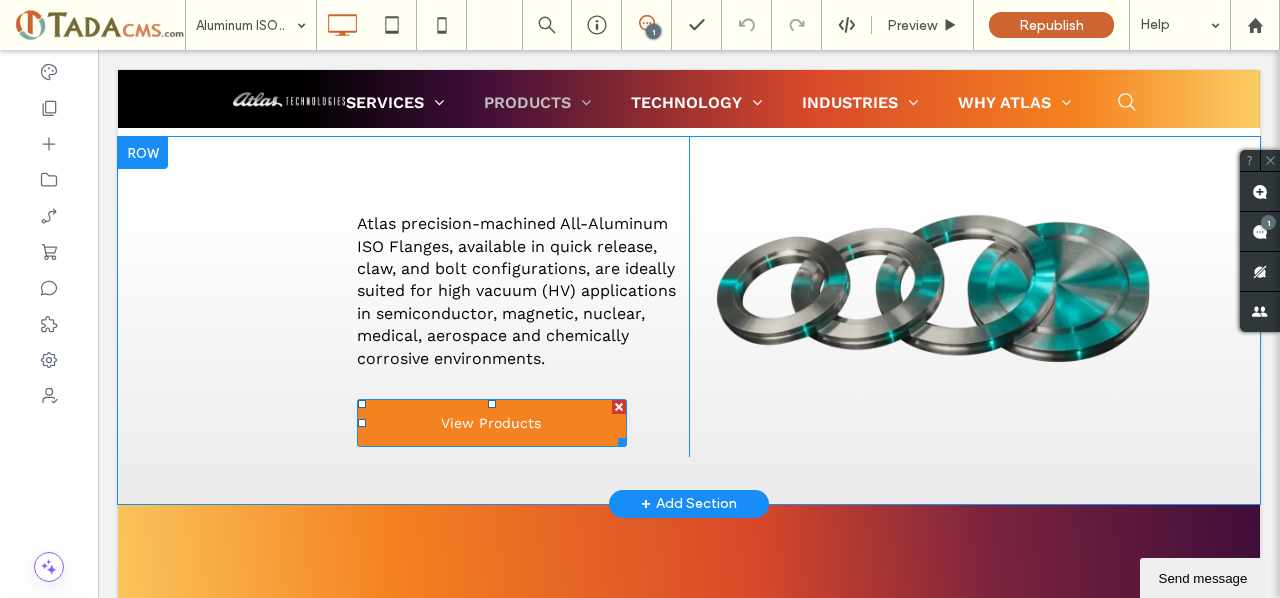 click on "View Products" at bounding box center (491, 423) 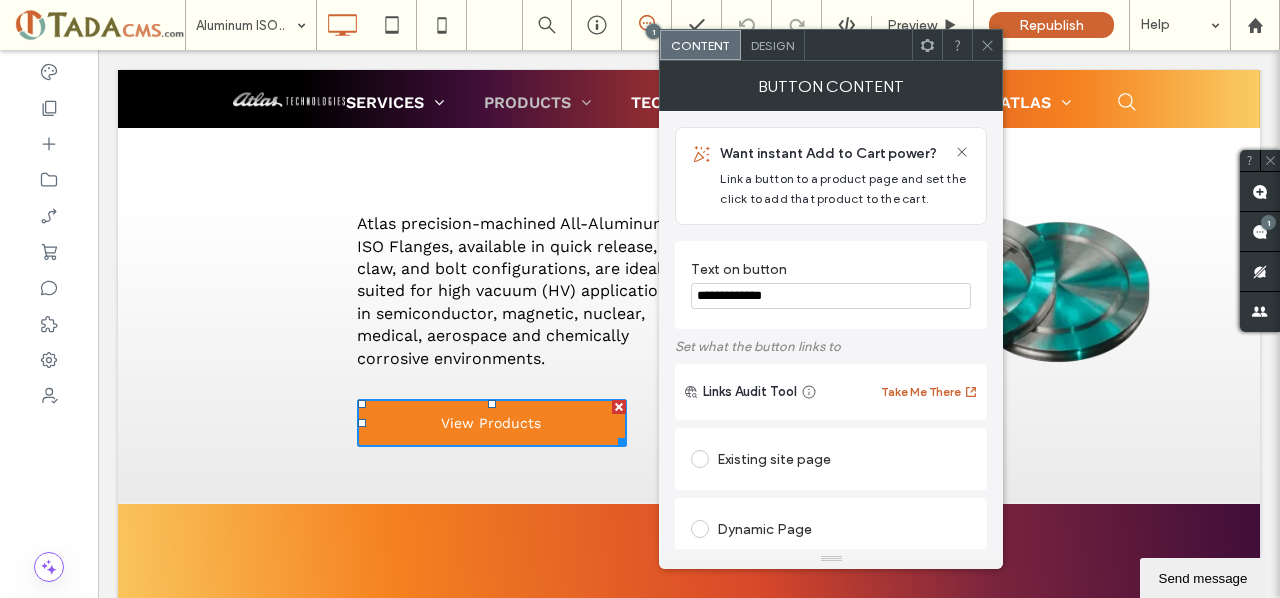 click 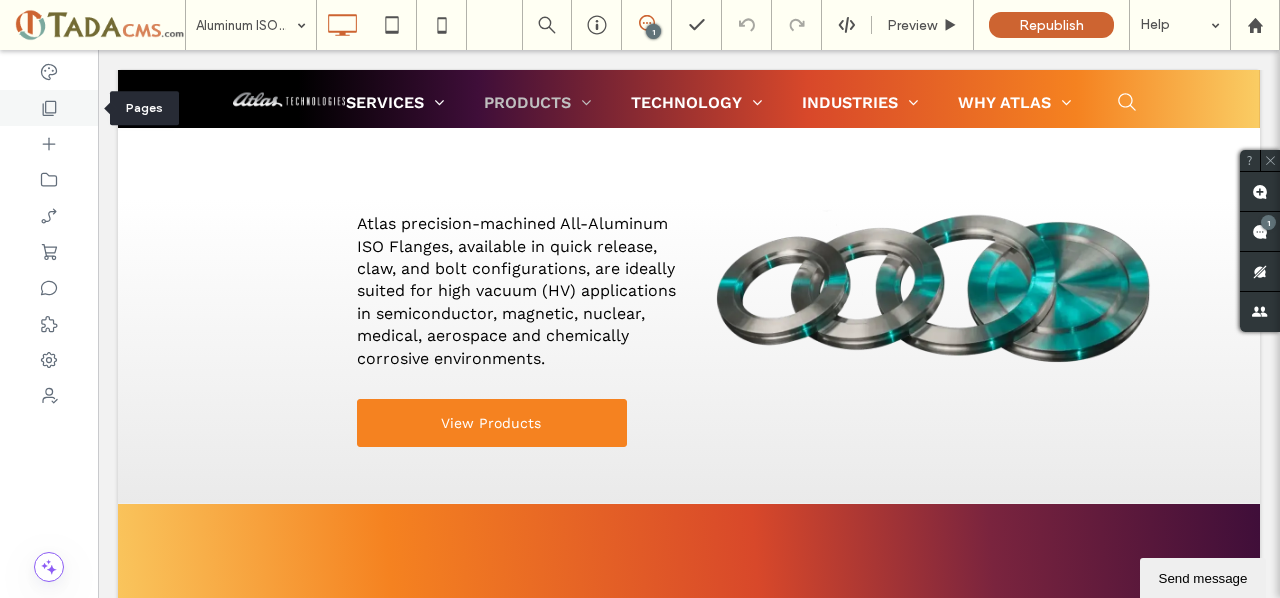 click 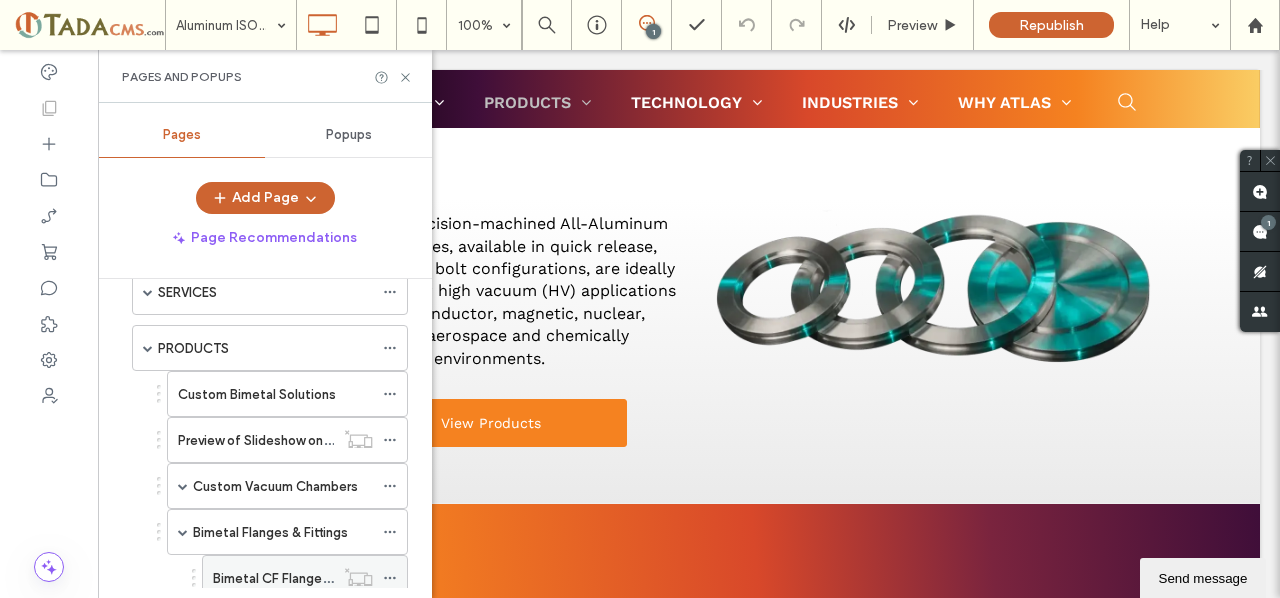 scroll, scrollTop: 200, scrollLeft: 0, axis: vertical 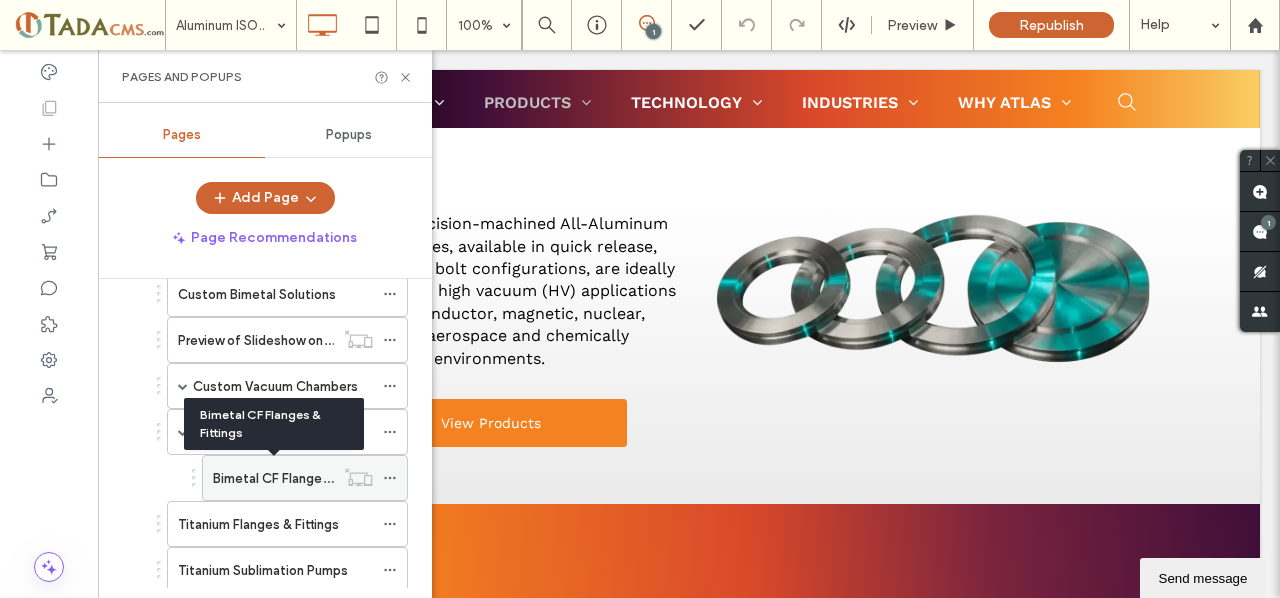 click on "Bimetal CF Flanges & Fittings" at bounding box center (300, 478) 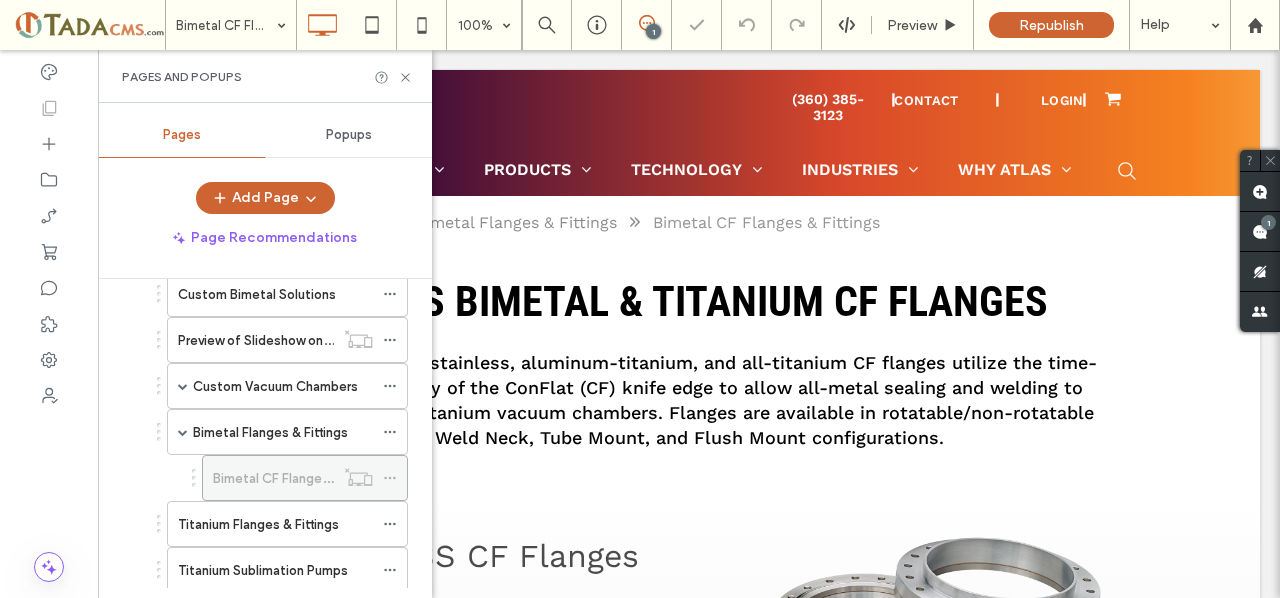 scroll, scrollTop: 0, scrollLeft: 0, axis: both 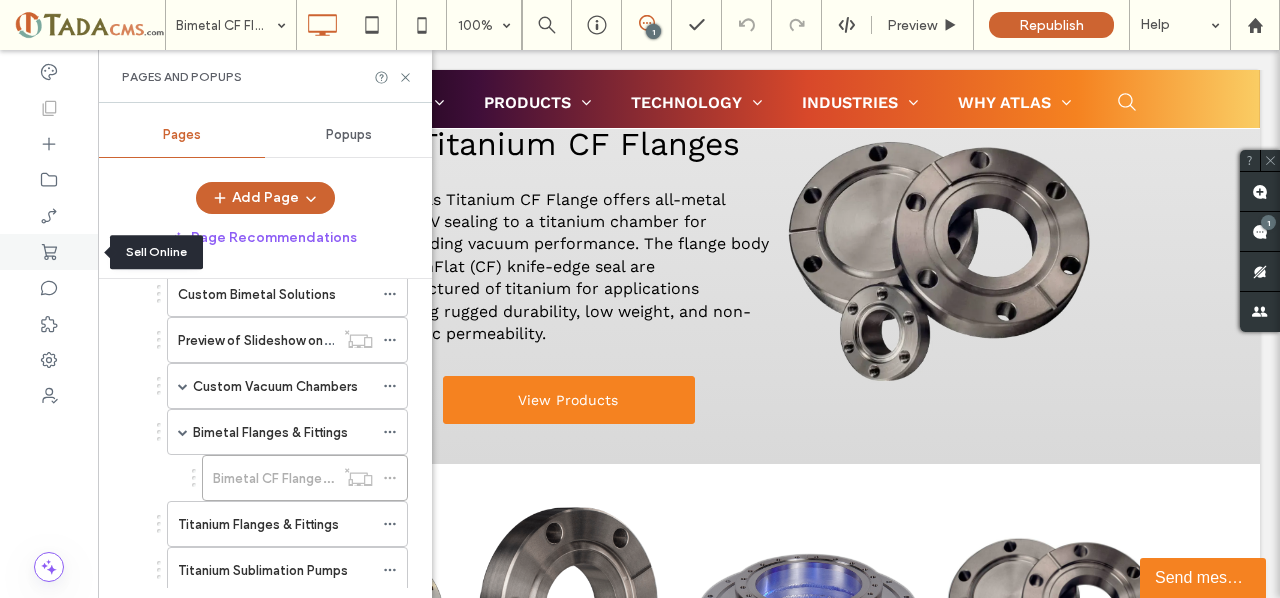 click at bounding box center [49, 252] 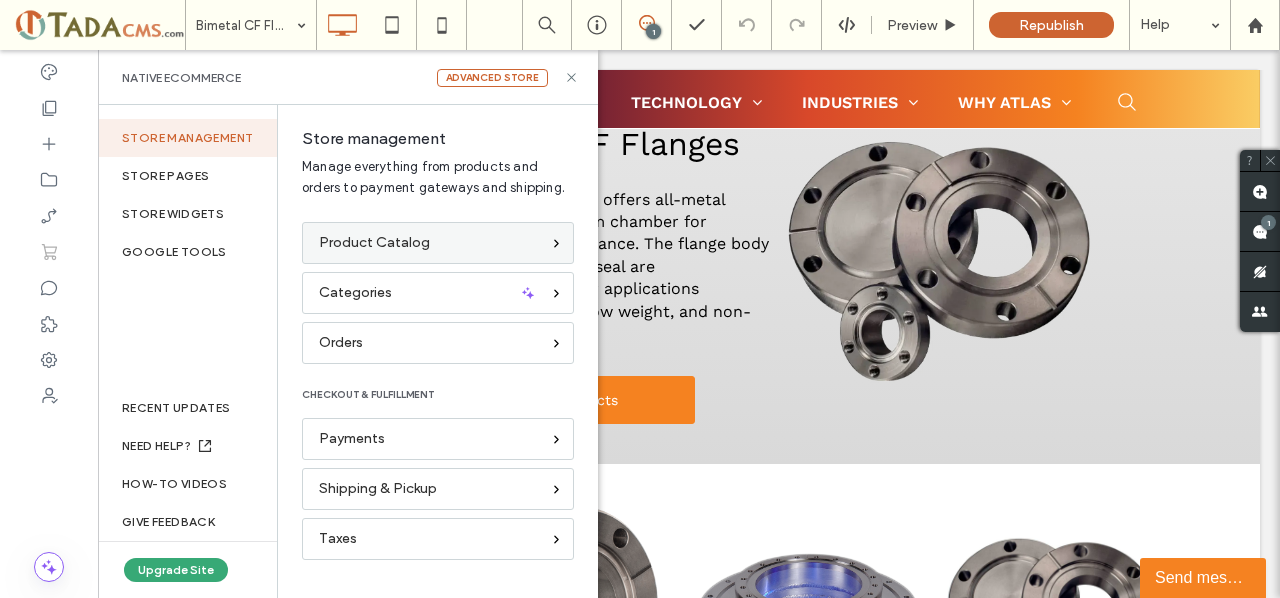 click on "Product Catalog" at bounding box center (429, 243) 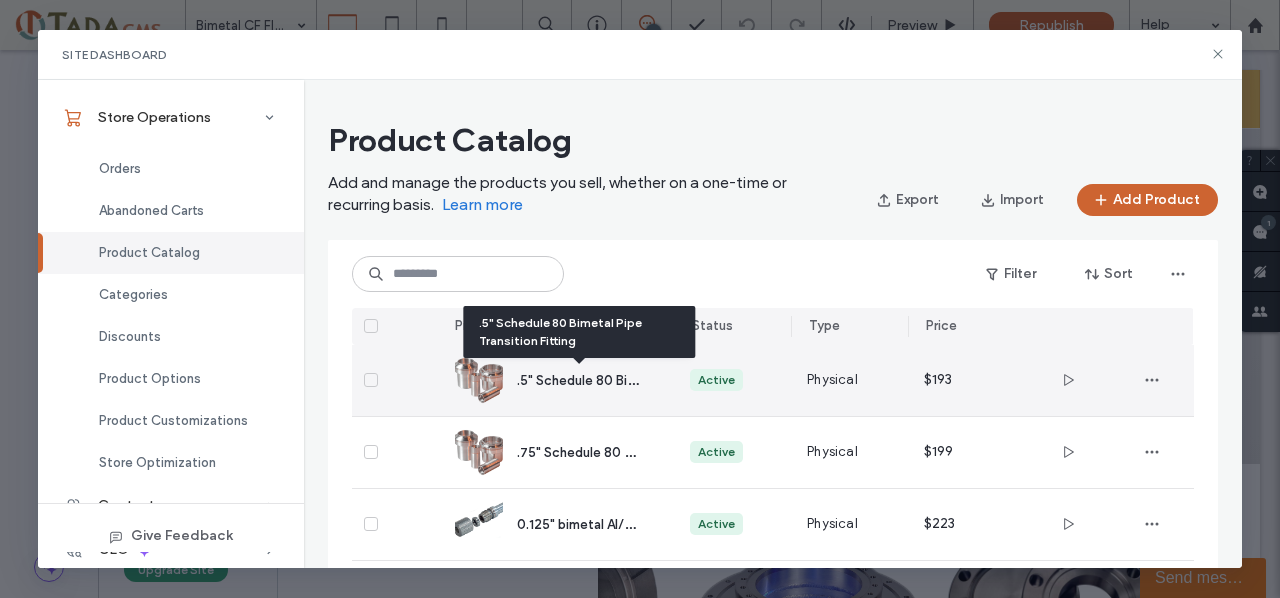 click on ".5" Schedule 80 Bimetal Pipe Transition Fitting" at bounding box center (656, 379) 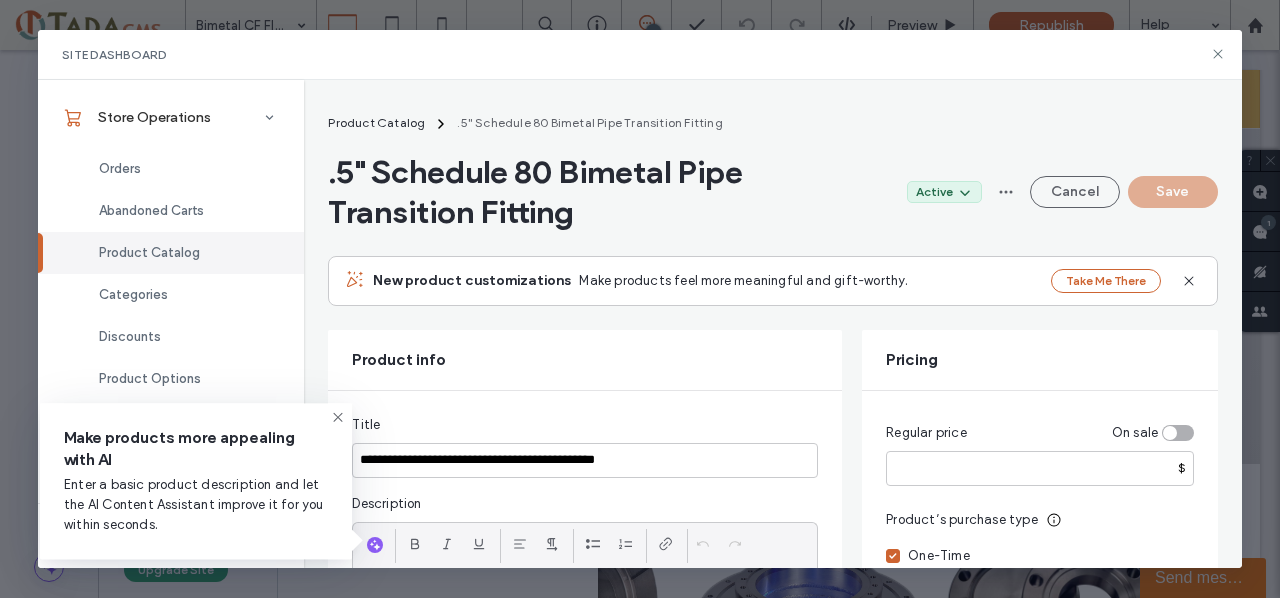 click 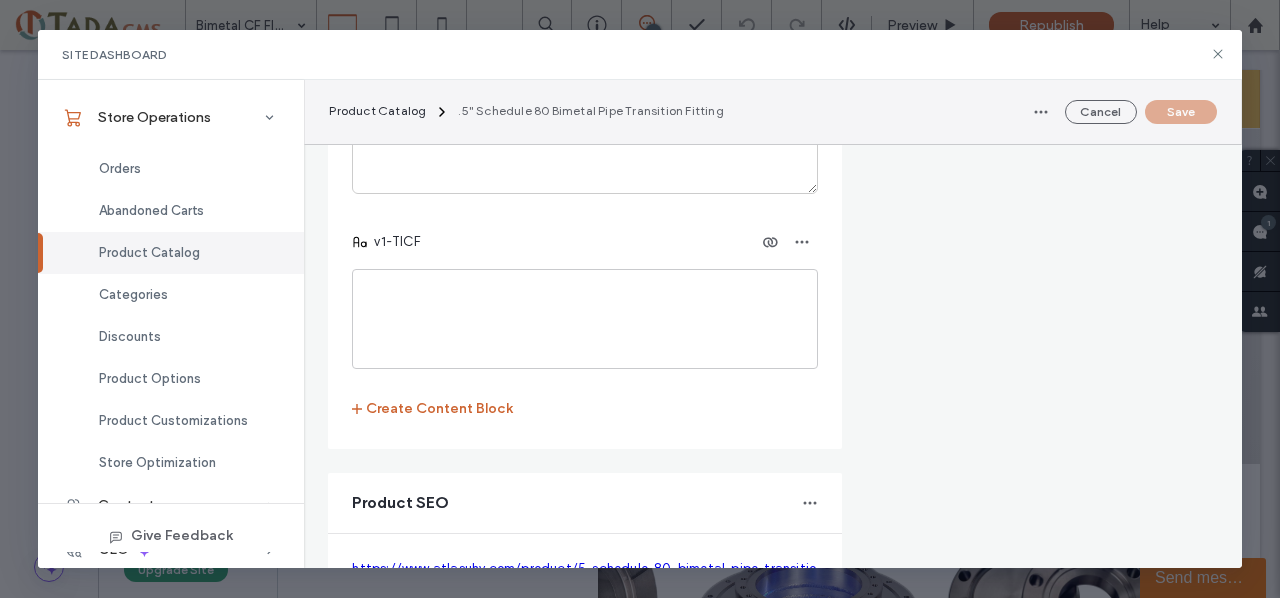 scroll, scrollTop: 7482, scrollLeft: 0, axis: vertical 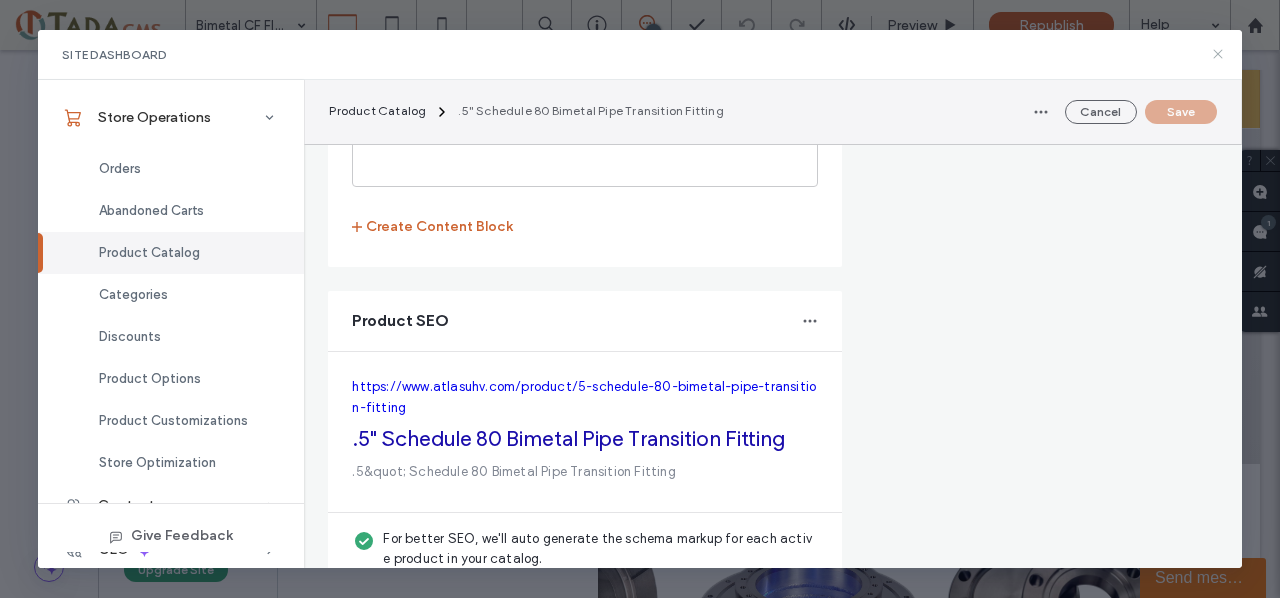 click 